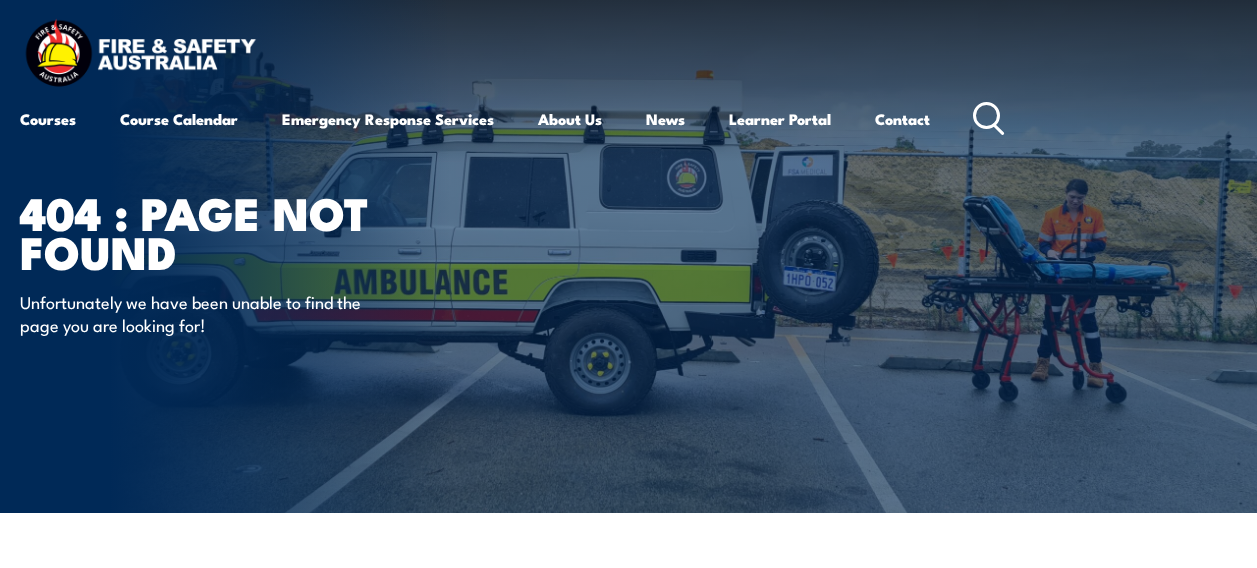scroll, scrollTop: 0, scrollLeft: 0, axis: both 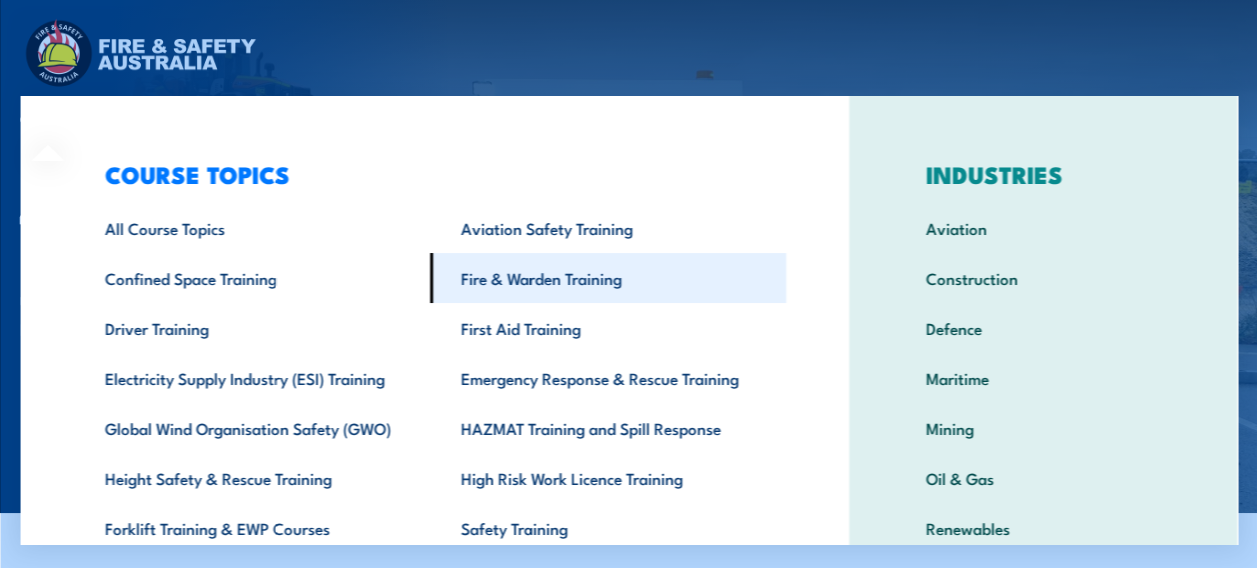 click on "Fire & Warden Training" at bounding box center [607, 278] 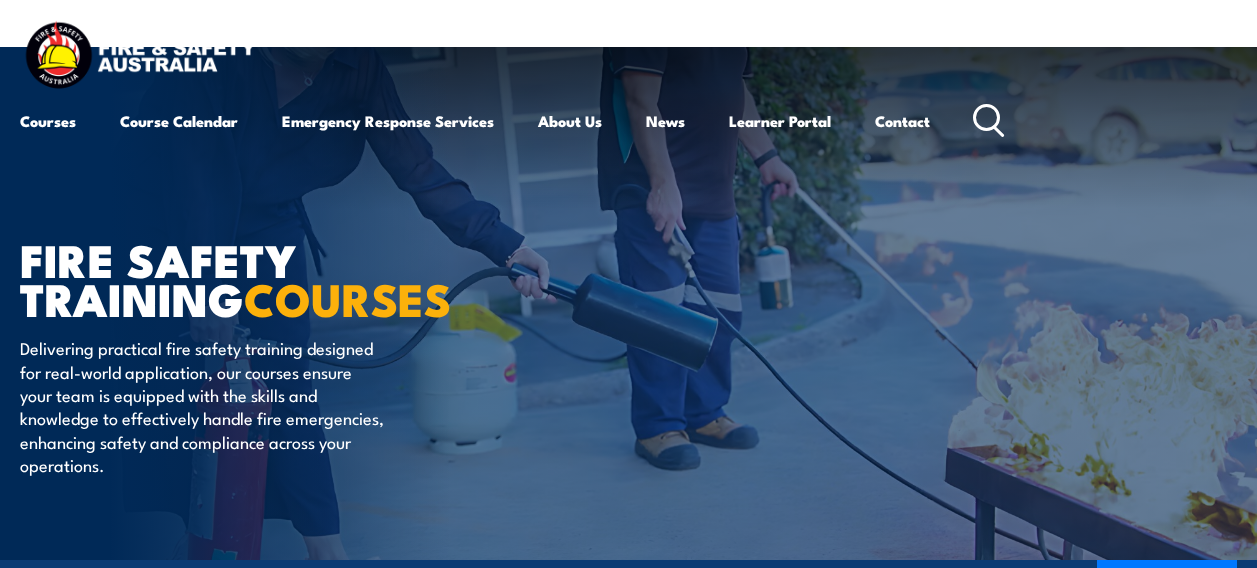scroll, scrollTop: 0, scrollLeft: 0, axis: both 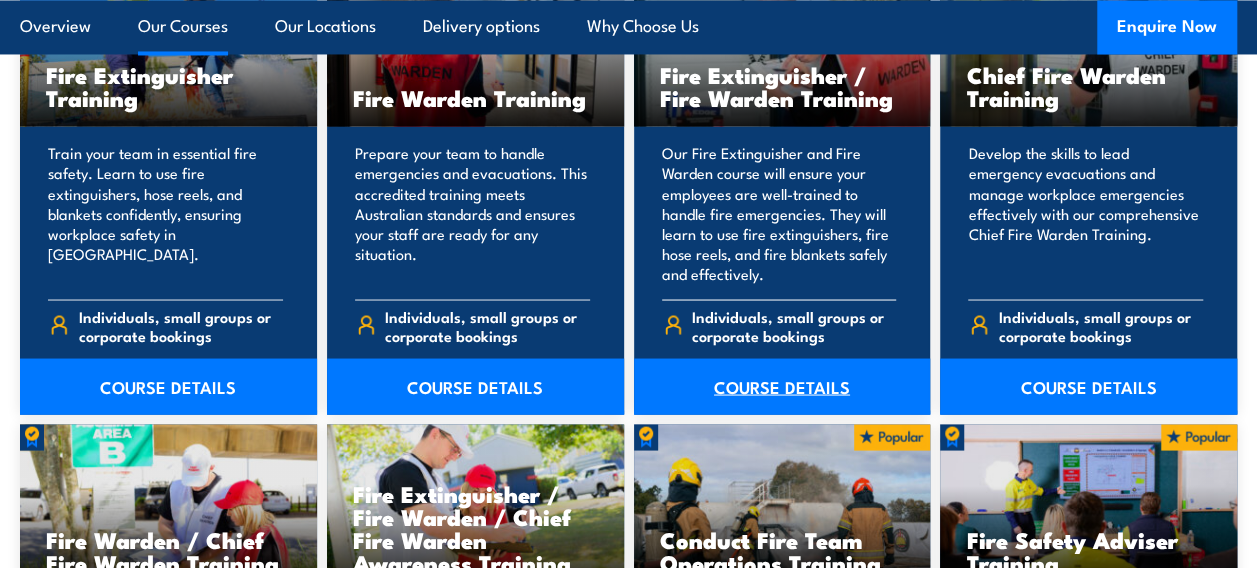 click on "COURSE DETAILS" at bounding box center (782, 386) 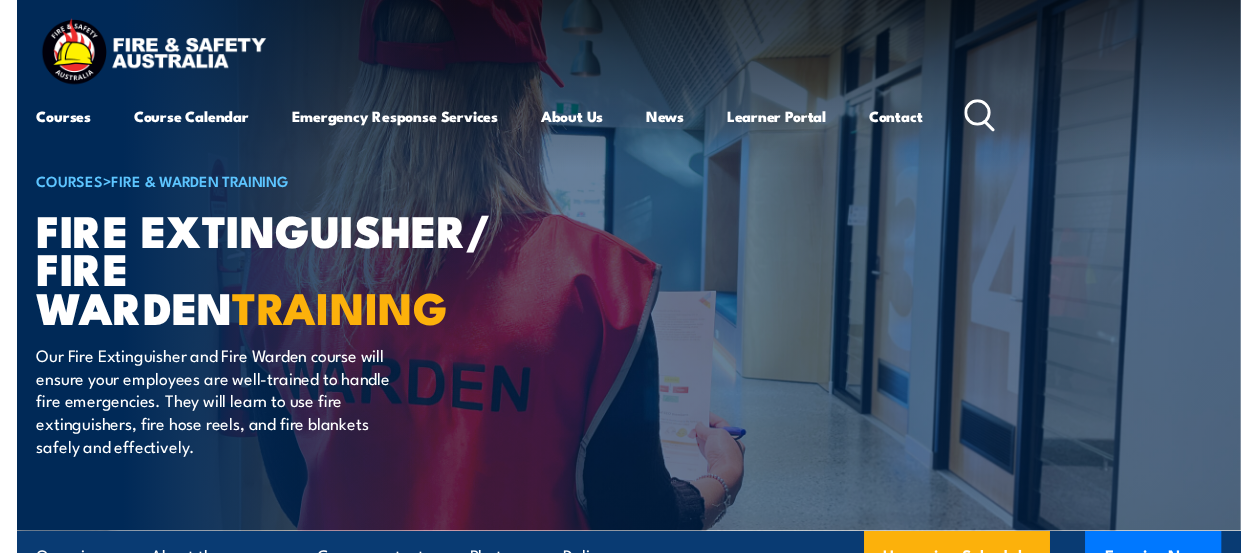 scroll, scrollTop: 0, scrollLeft: 0, axis: both 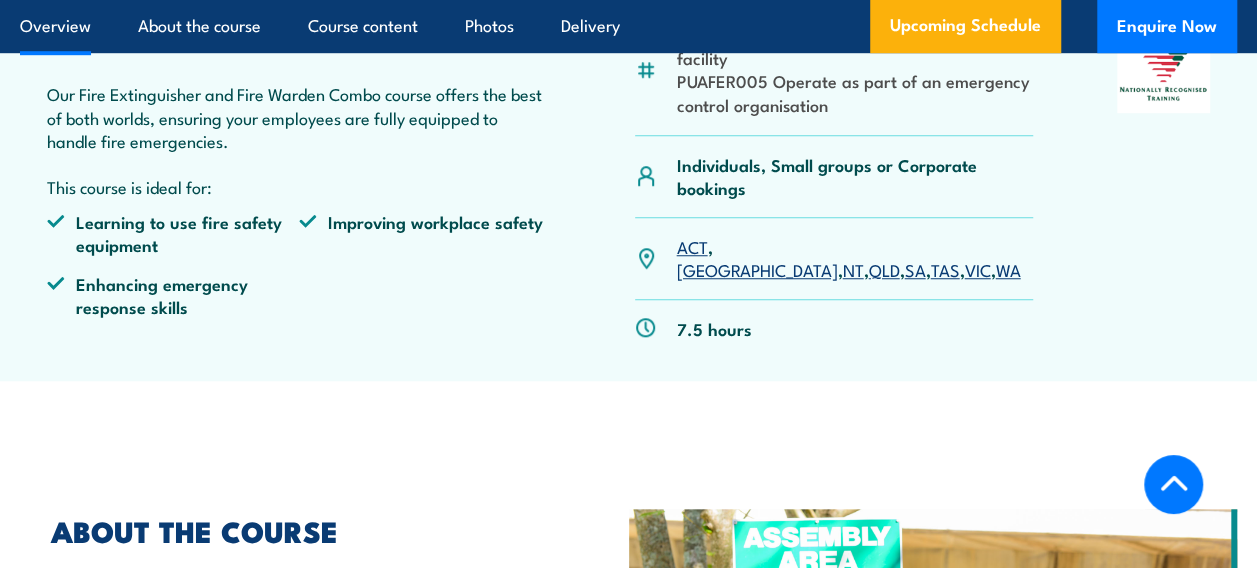 click on "NSW" at bounding box center [756, 269] 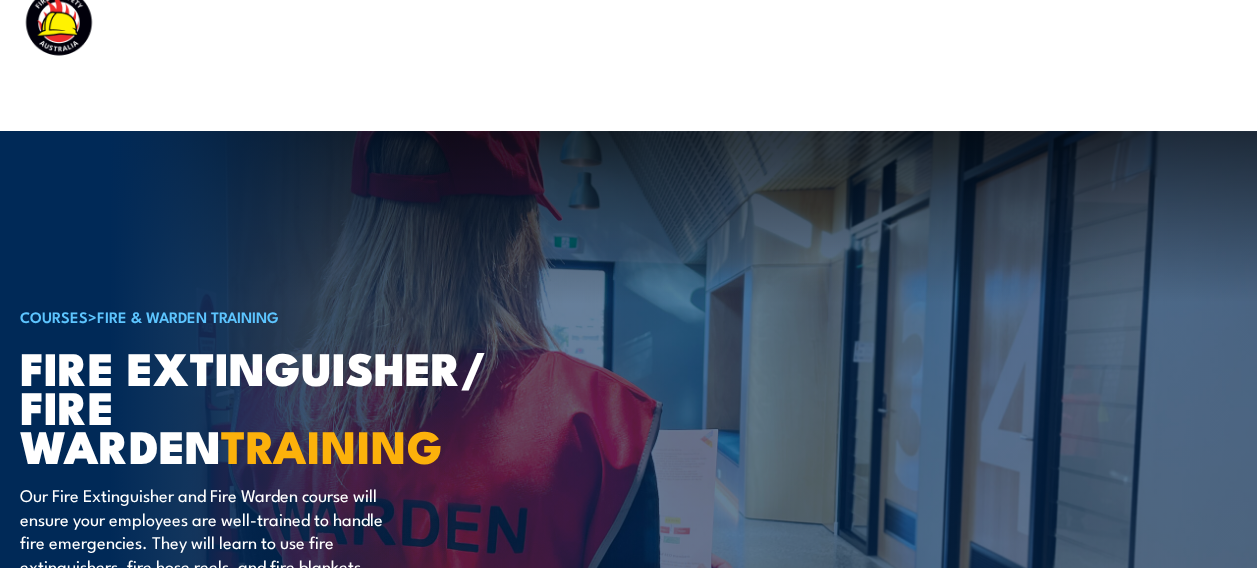 scroll, scrollTop: 0, scrollLeft: 0, axis: both 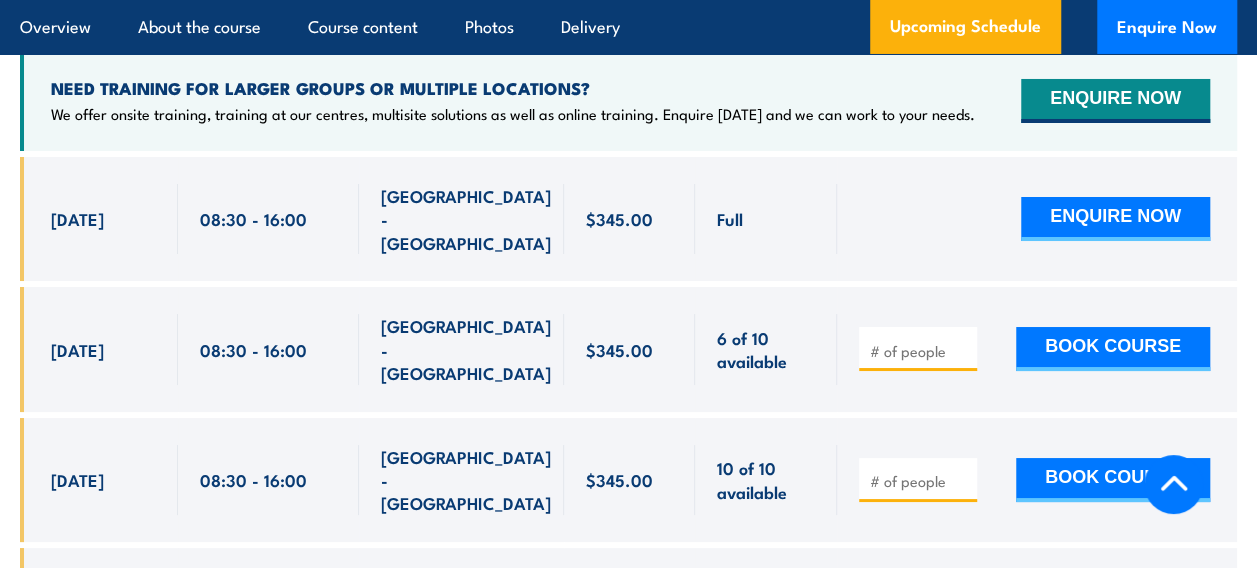 click at bounding box center (920, 351) 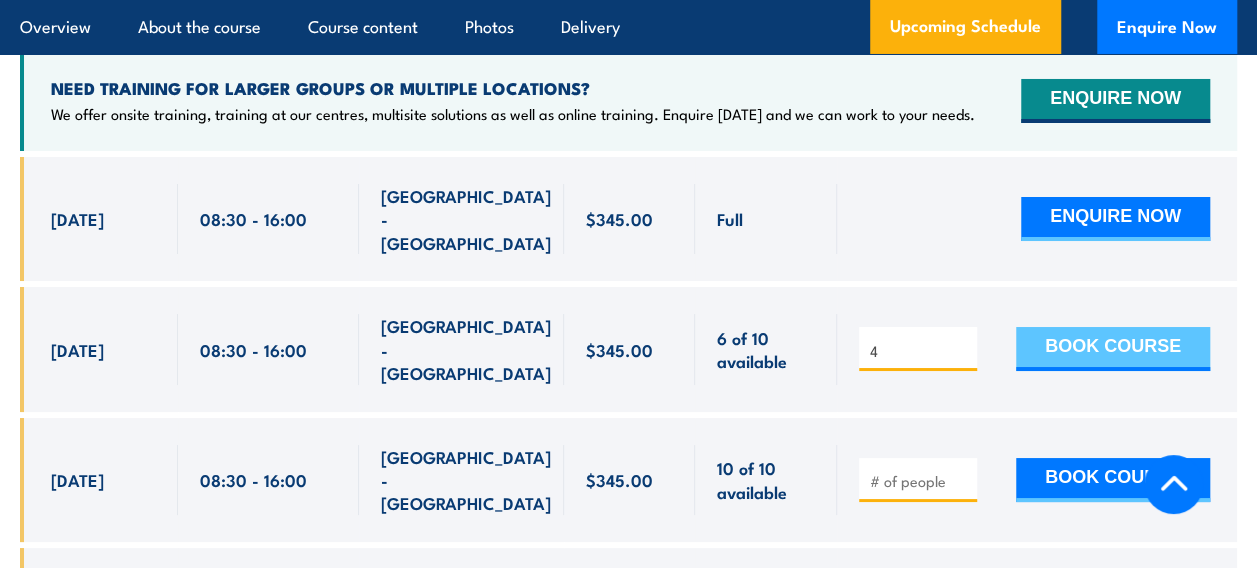 type on "4" 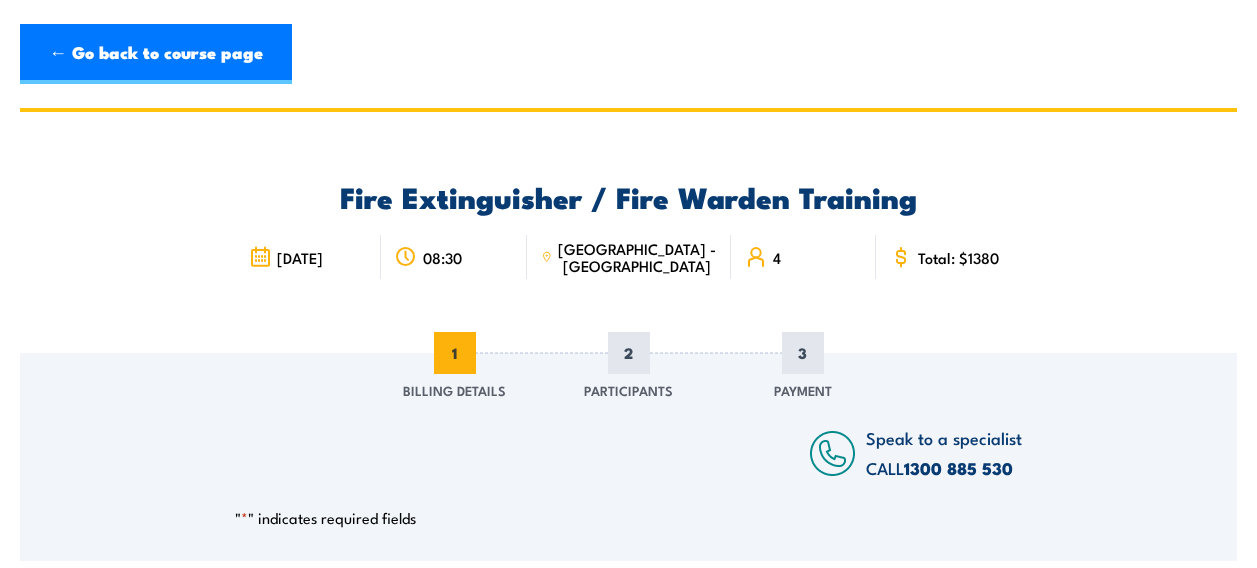scroll, scrollTop: 0, scrollLeft: 0, axis: both 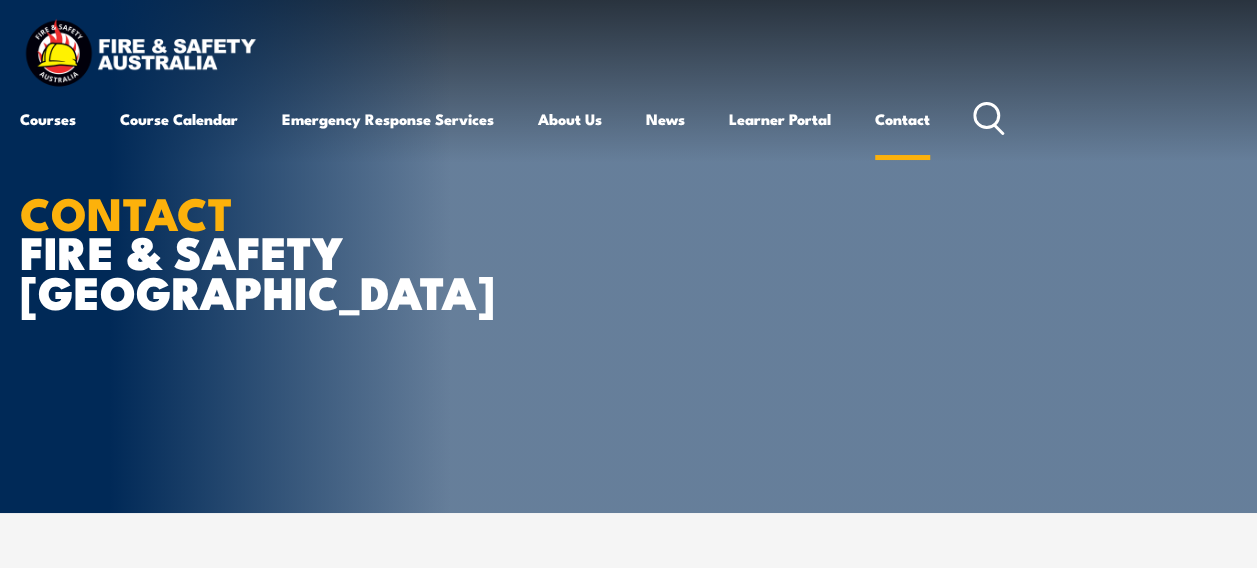 click on "Contact" at bounding box center (902, 119) 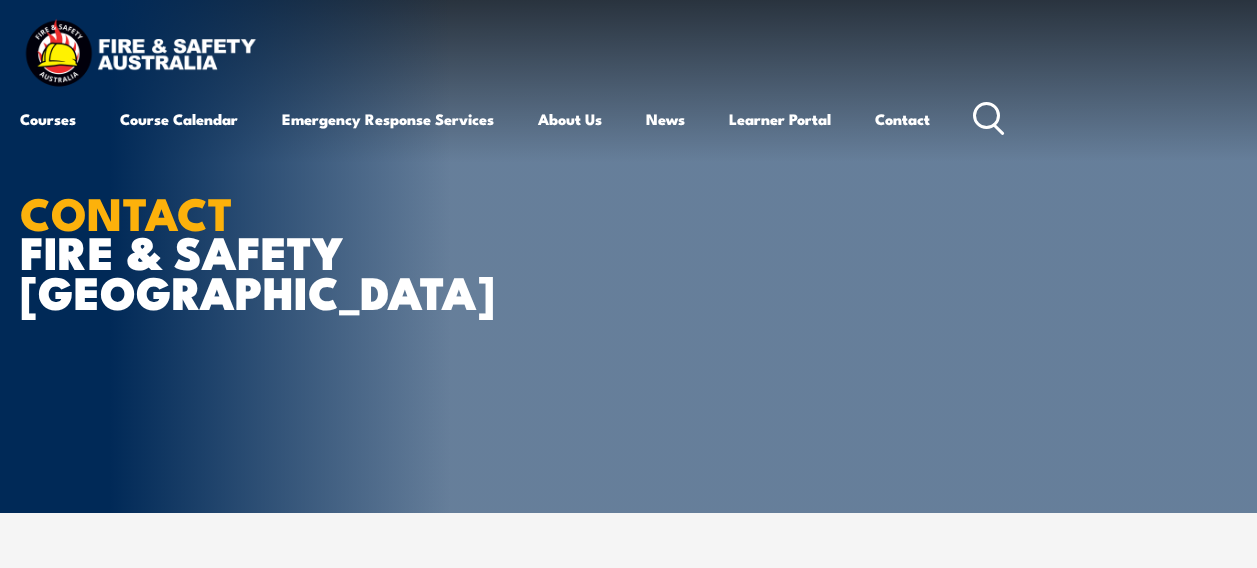 scroll, scrollTop: 0, scrollLeft: 0, axis: both 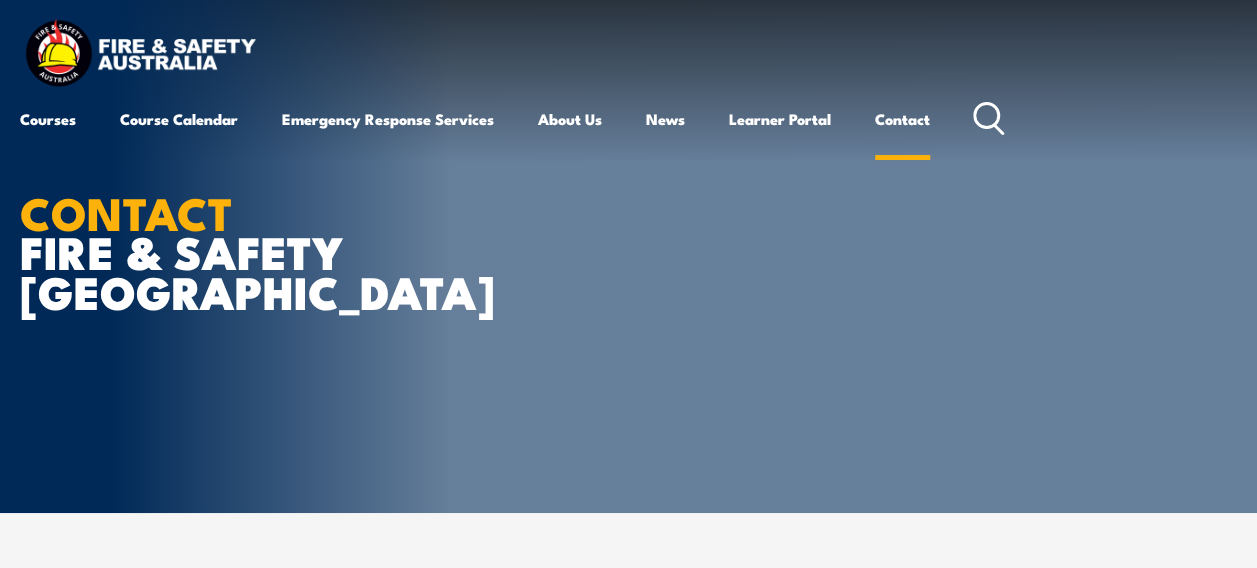 click on "Contact" at bounding box center (902, 119) 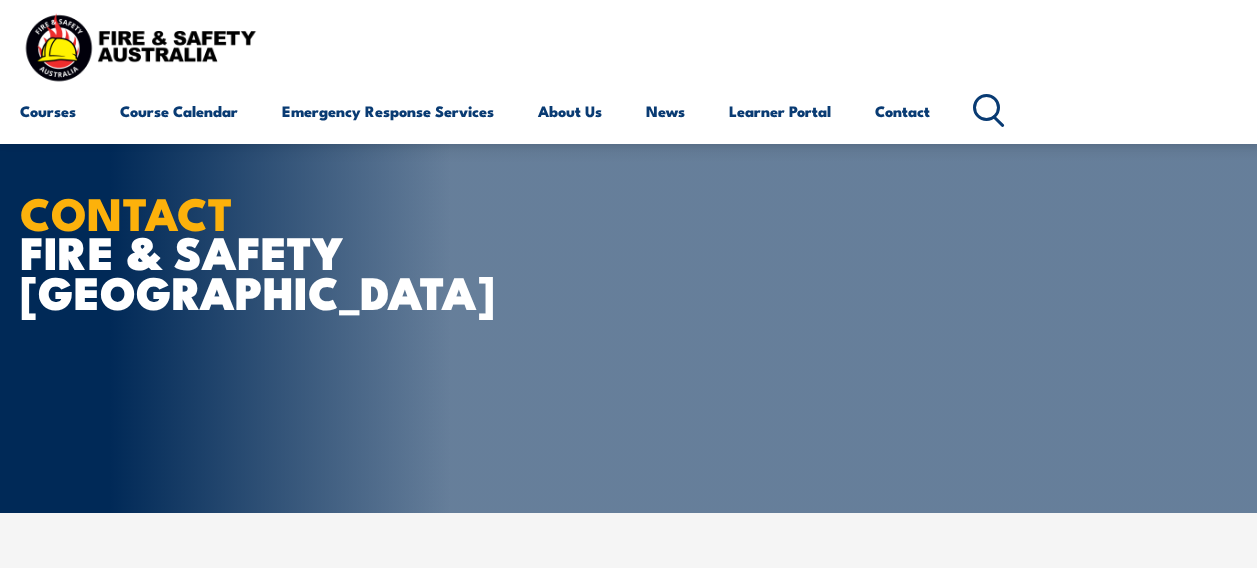 scroll, scrollTop: 290, scrollLeft: 0, axis: vertical 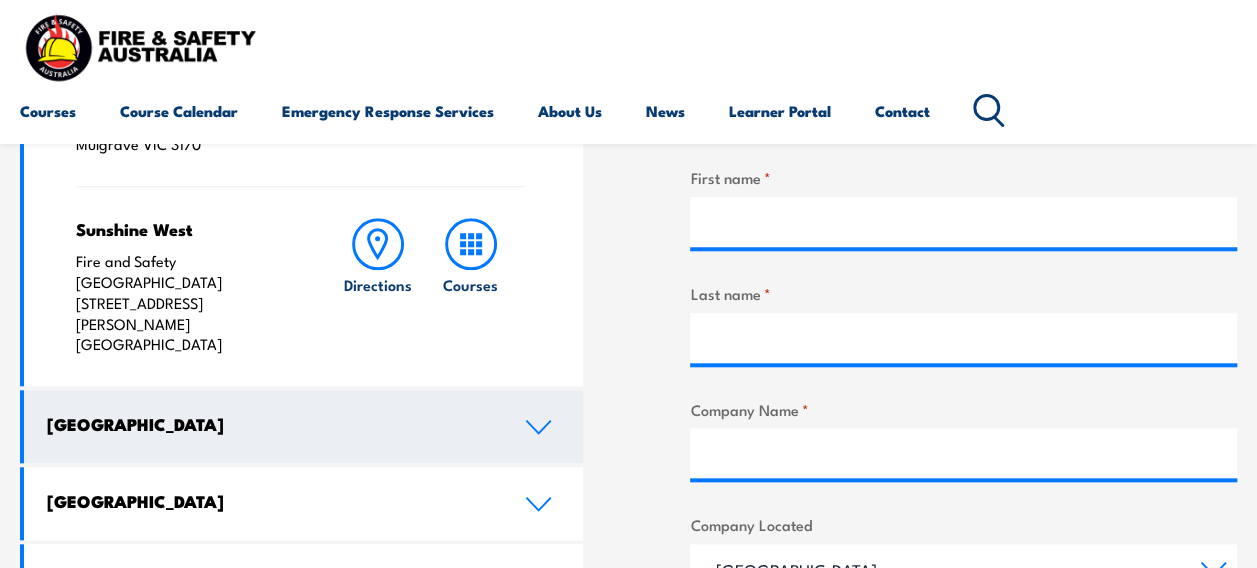 click 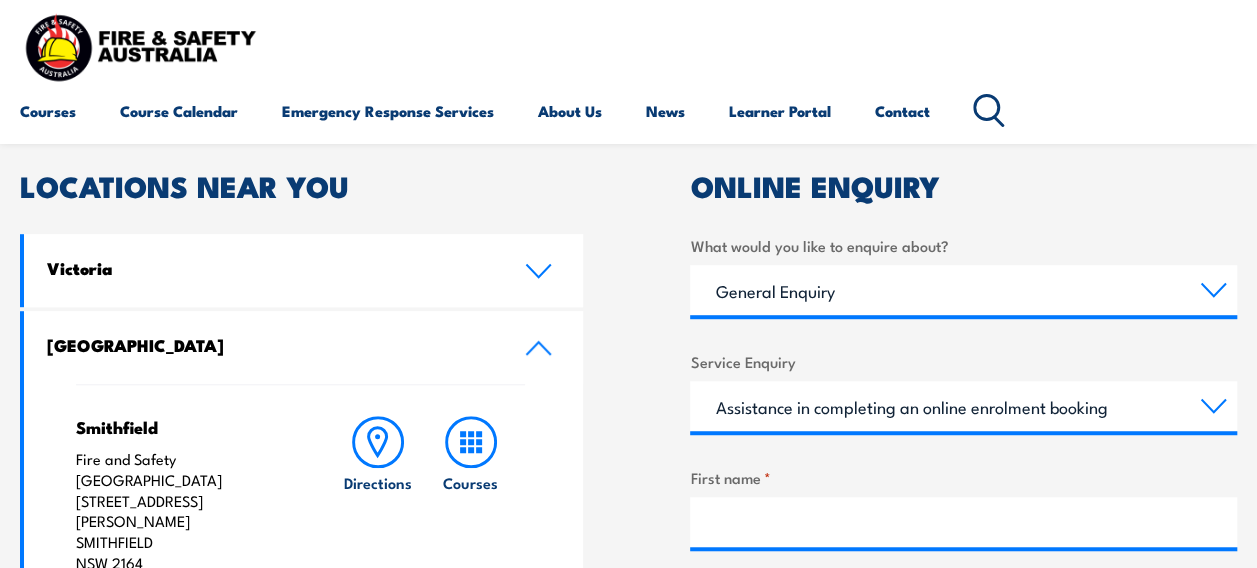scroll, scrollTop: 600, scrollLeft: 0, axis: vertical 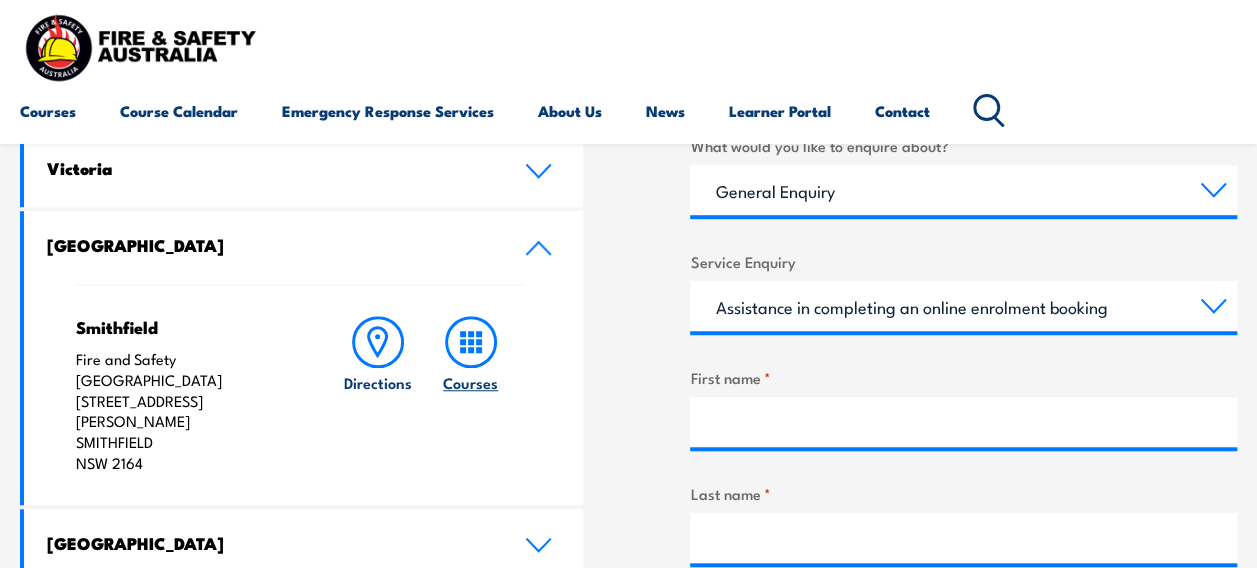 click 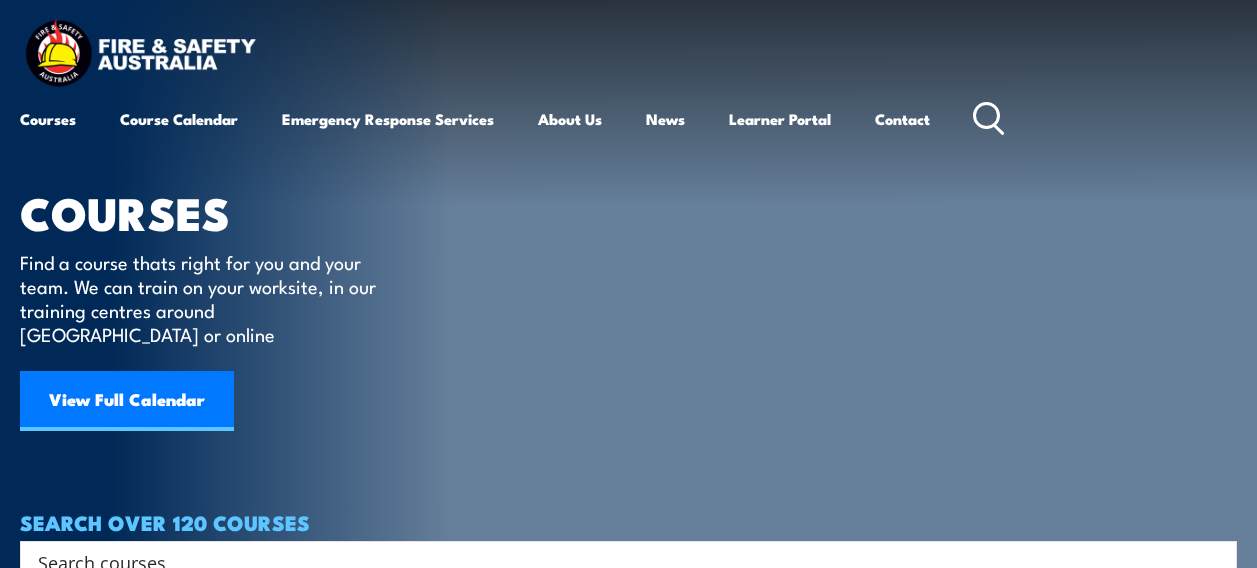 scroll, scrollTop: 0, scrollLeft: 0, axis: both 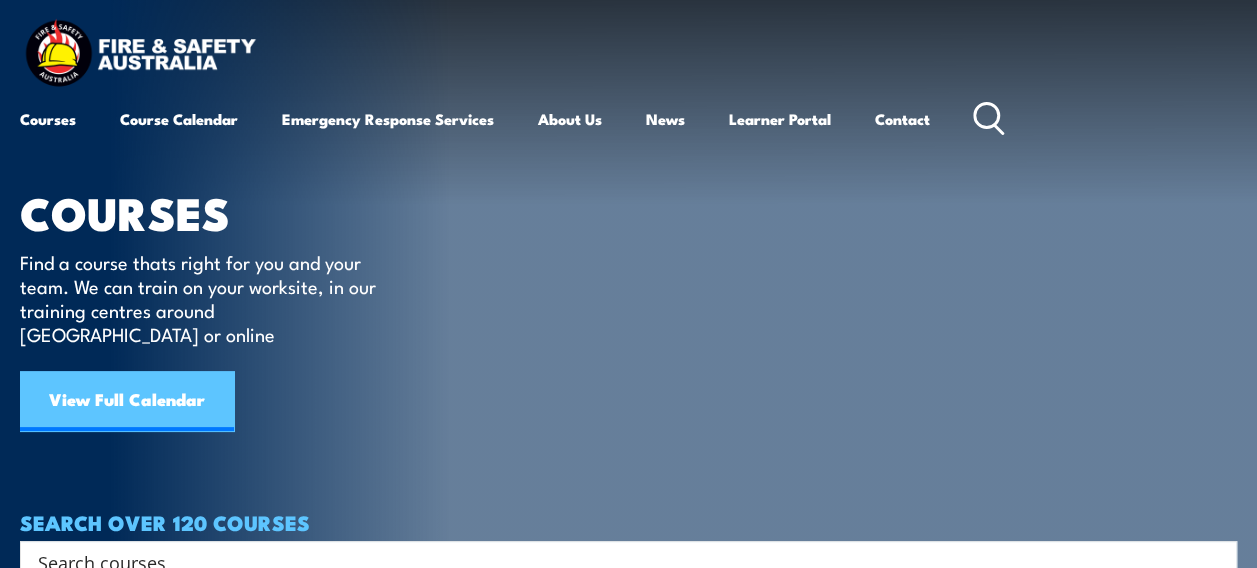 click on "View Full Calendar" at bounding box center (127, 401) 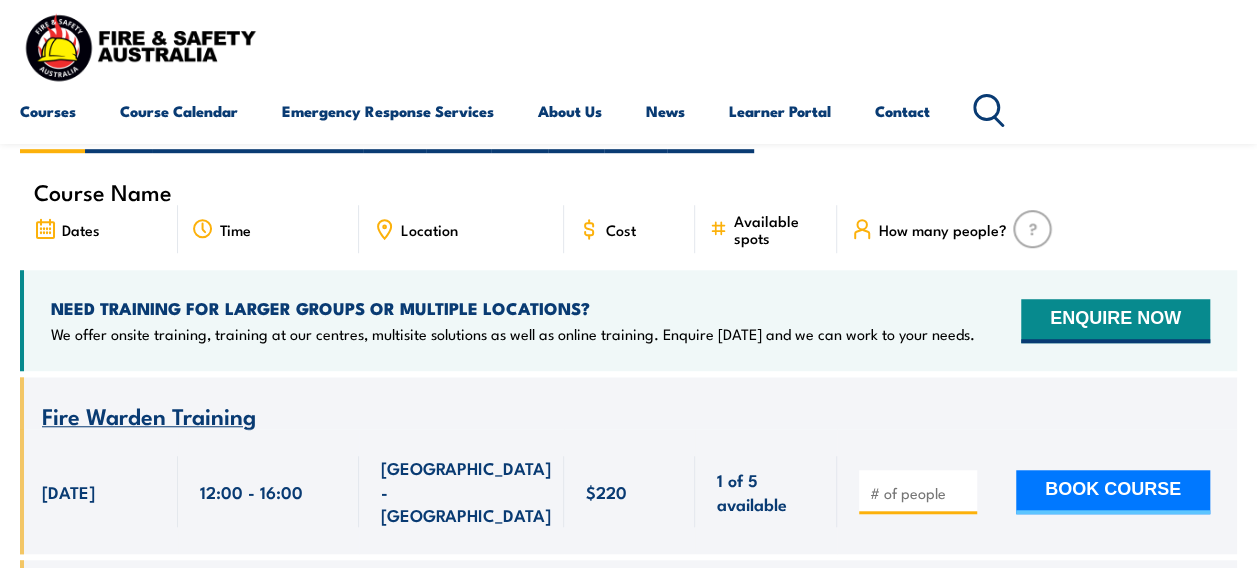 scroll, scrollTop: 600, scrollLeft: 0, axis: vertical 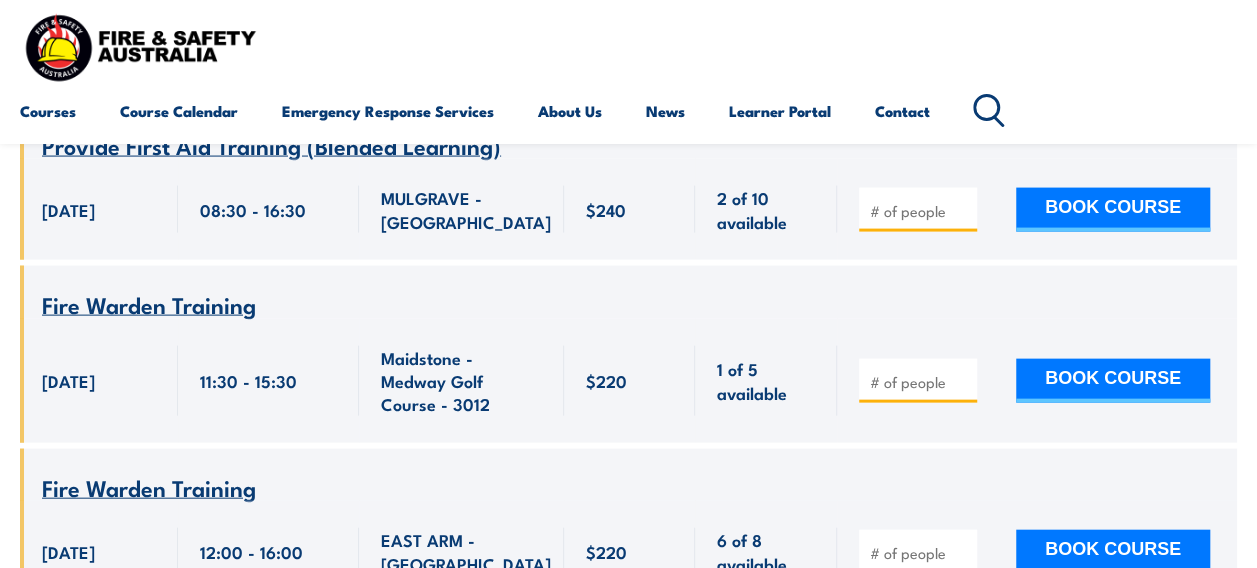 click at bounding box center [920, 382] 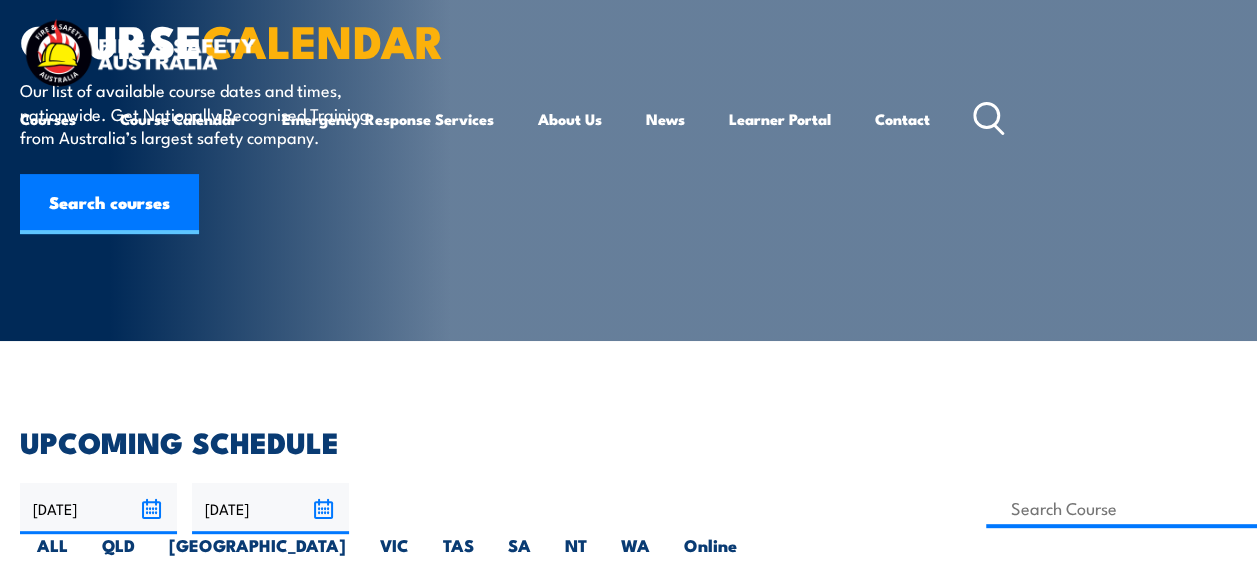 scroll, scrollTop: 0, scrollLeft: 0, axis: both 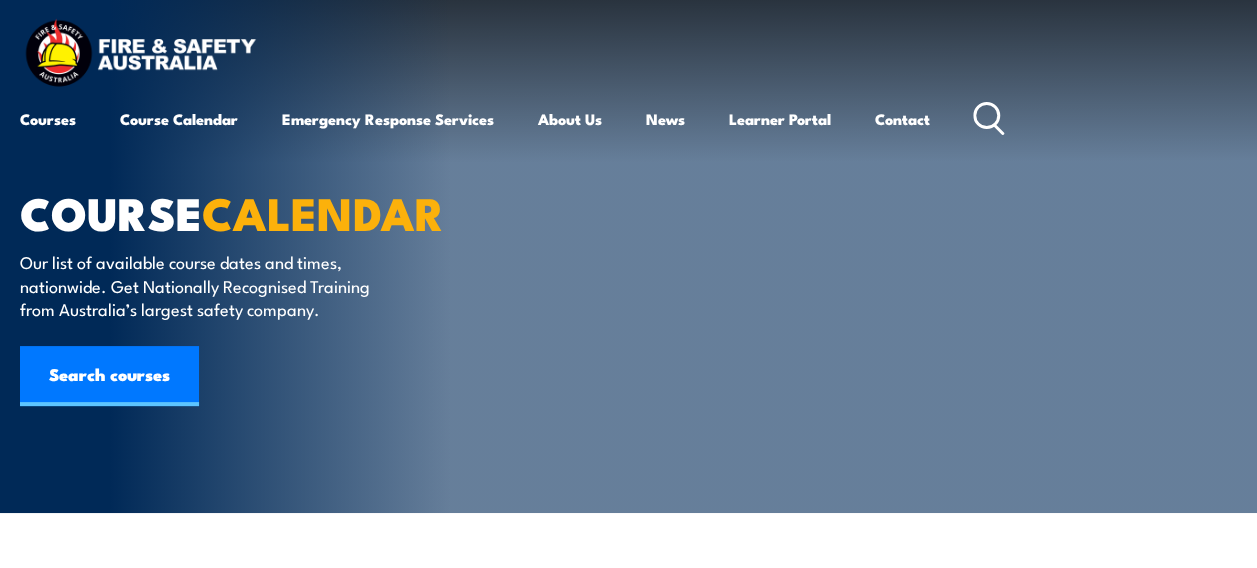 click on "Courses
Course Calendar
Emergency Response Services
Services Overview
Emergency Response Solutions
Paramedic & Medical Solutions
Industrial Security Solutions
Emergency Response Vehicles
Safety Advisers
About Us
About FSA
Our promise
Careers
News
Learner Portal
Contact
Home
Course Finder
All Courses
Aviation Safety Training Courses
Confined Space Courses
Electricity Supply Industry (ESI) Courses
Emergency Response Training & Rescue Courses
Fire Safety Training Courses
First Aid Training Courses
Global Wind Organisation (GWO) Courses
HAZMAT Courses
Health & Safety Representative Courses HSR Training
Height Safety & Rescue Courses
High Risk Work Licence Courses
Safety Courses" at bounding box center (628, 79) 